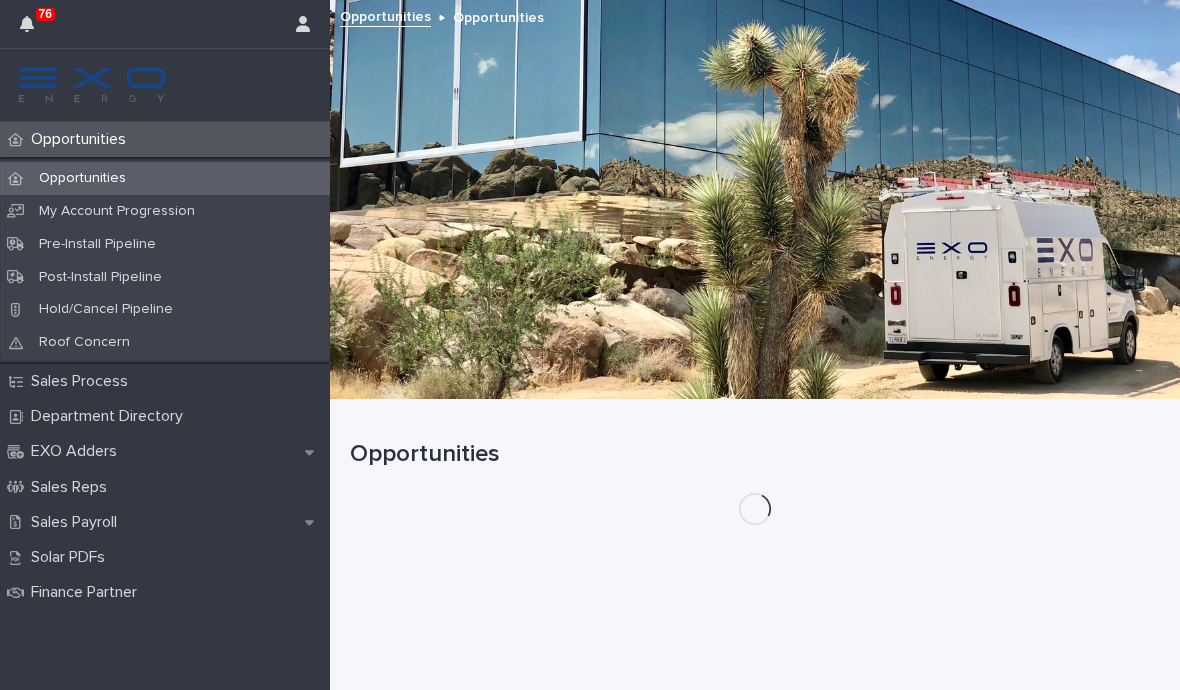 scroll, scrollTop: 0, scrollLeft: 0, axis: both 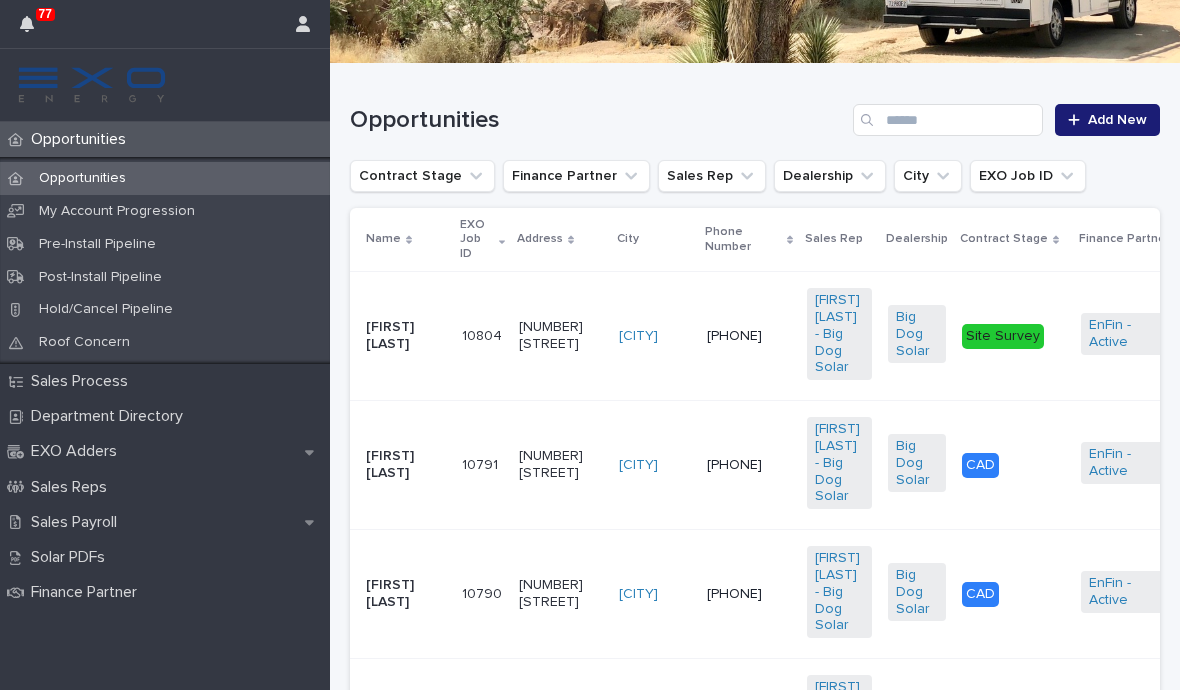 click on "Sales Payroll" at bounding box center (78, 522) 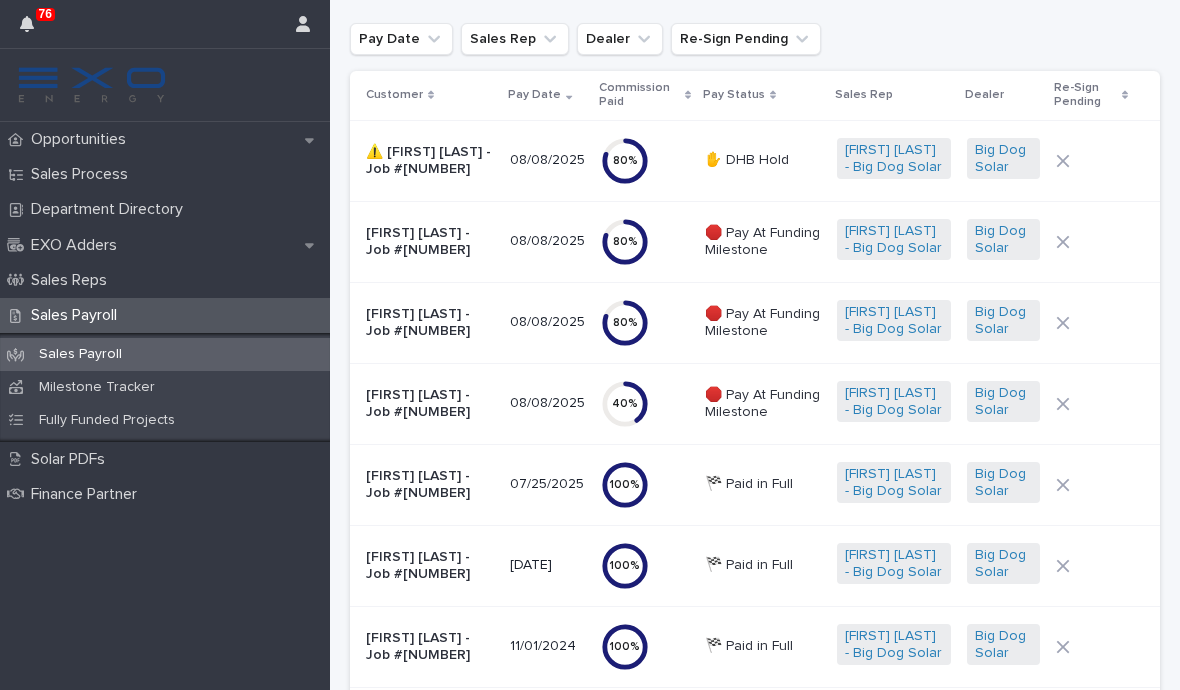 scroll, scrollTop: 92, scrollLeft: 0, axis: vertical 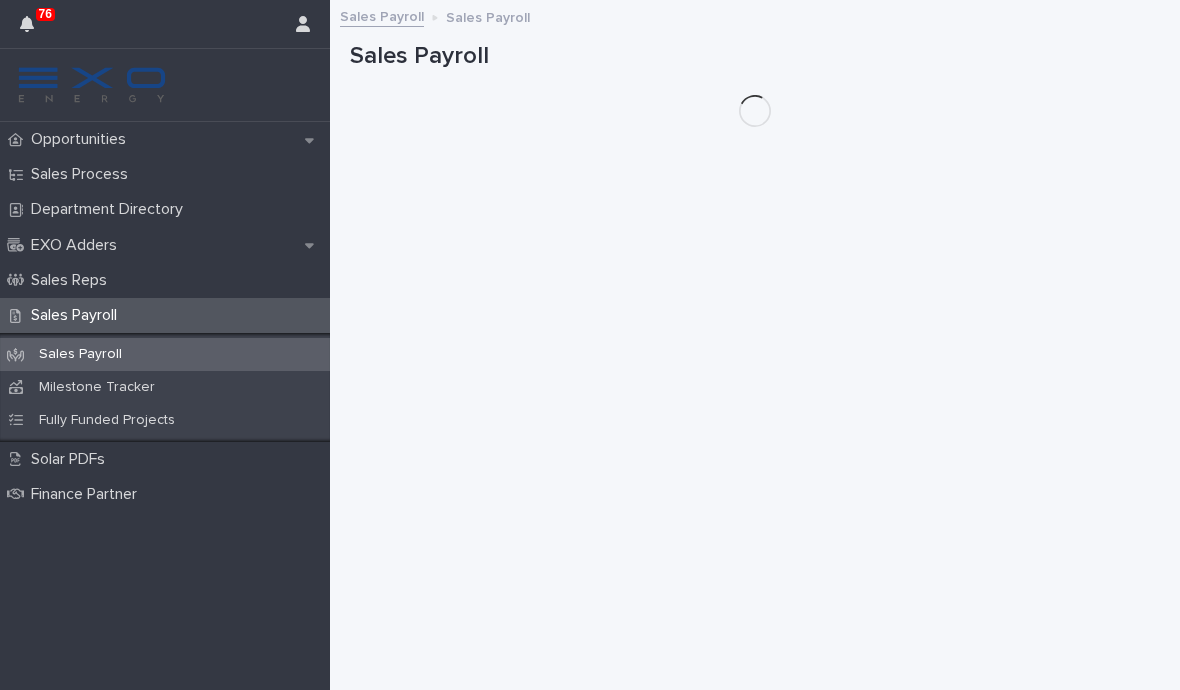 click on "Opportunities" at bounding box center (165, 139) 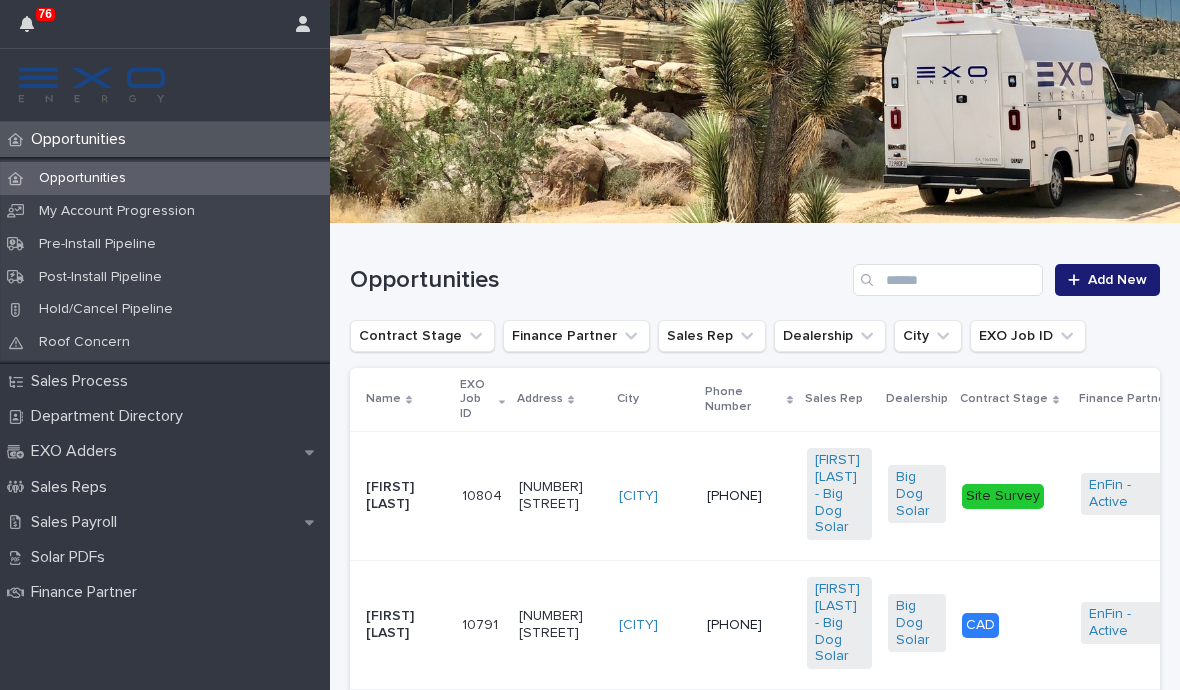 scroll, scrollTop: 200, scrollLeft: 0, axis: vertical 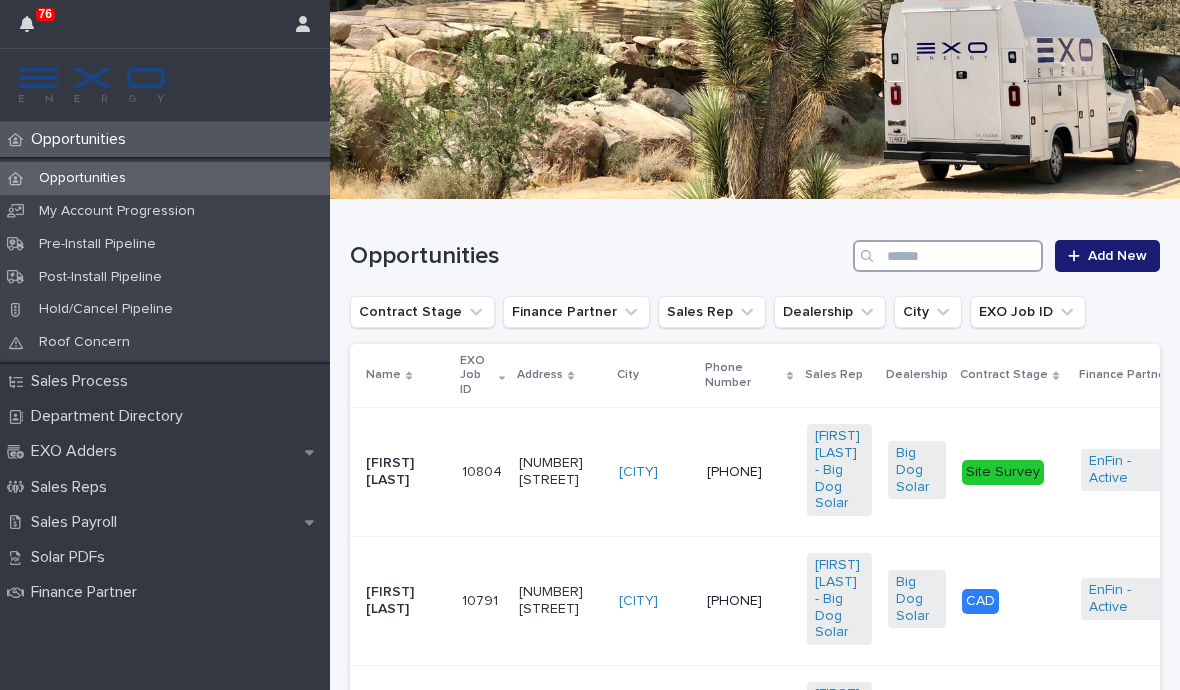 click at bounding box center [948, 256] 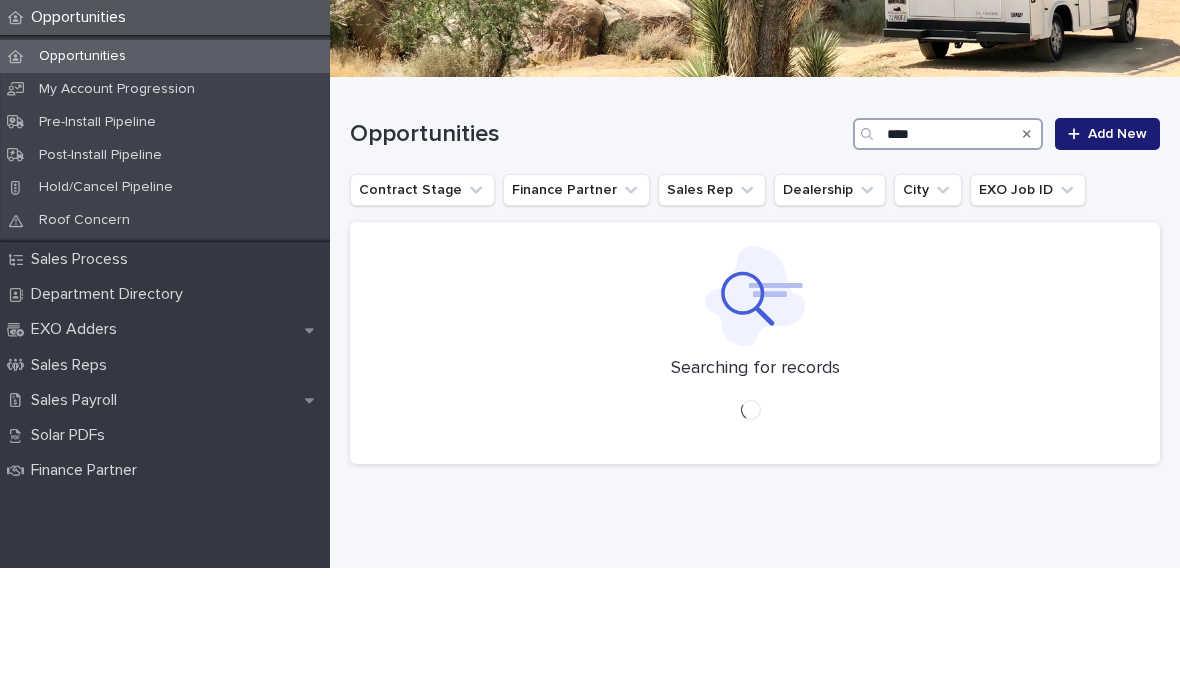 scroll, scrollTop: 125, scrollLeft: 0, axis: vertical 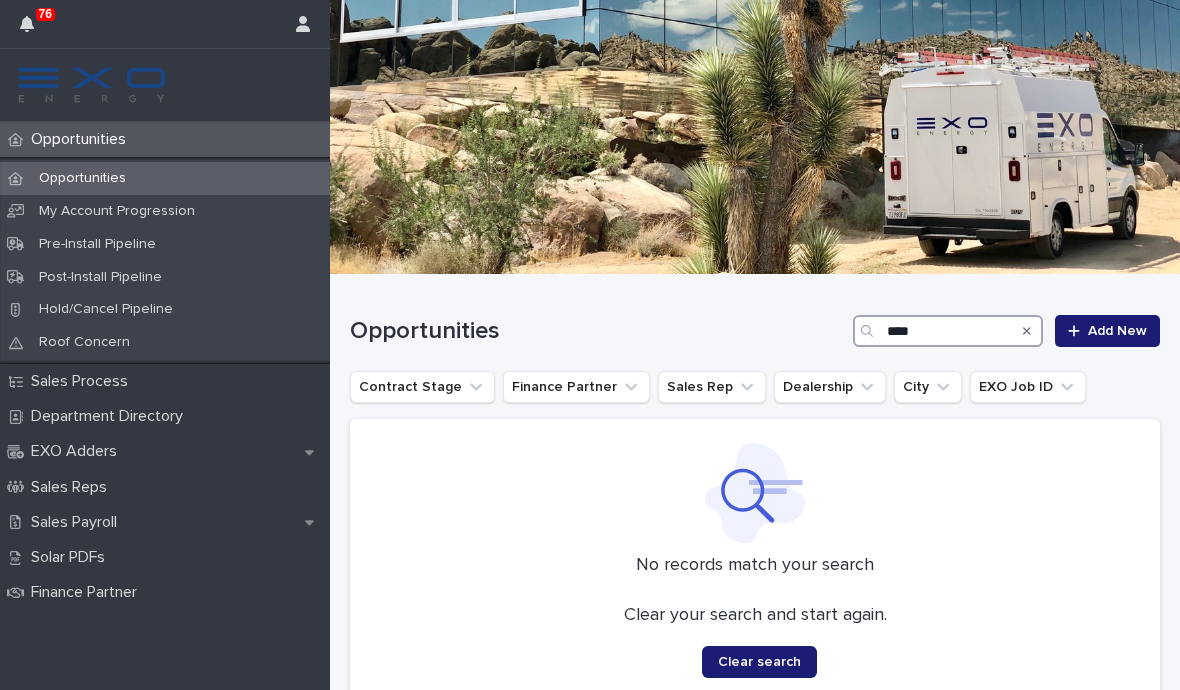 click on "****" at bounding box center (948, 331) 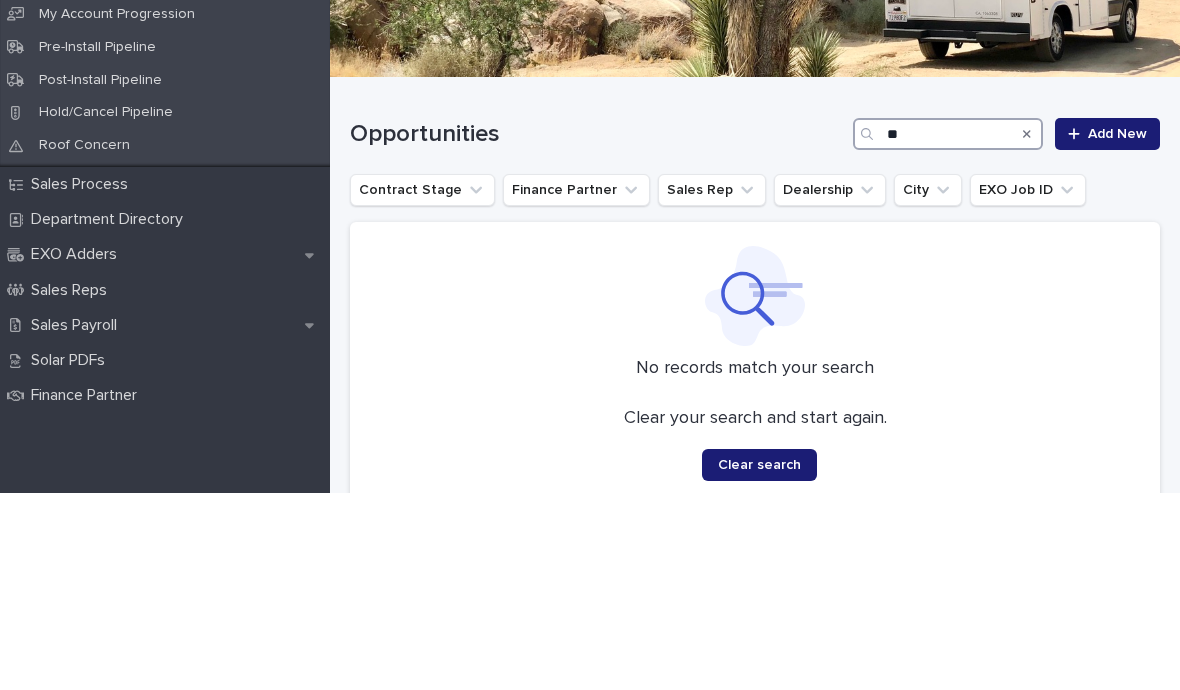 type on "*" 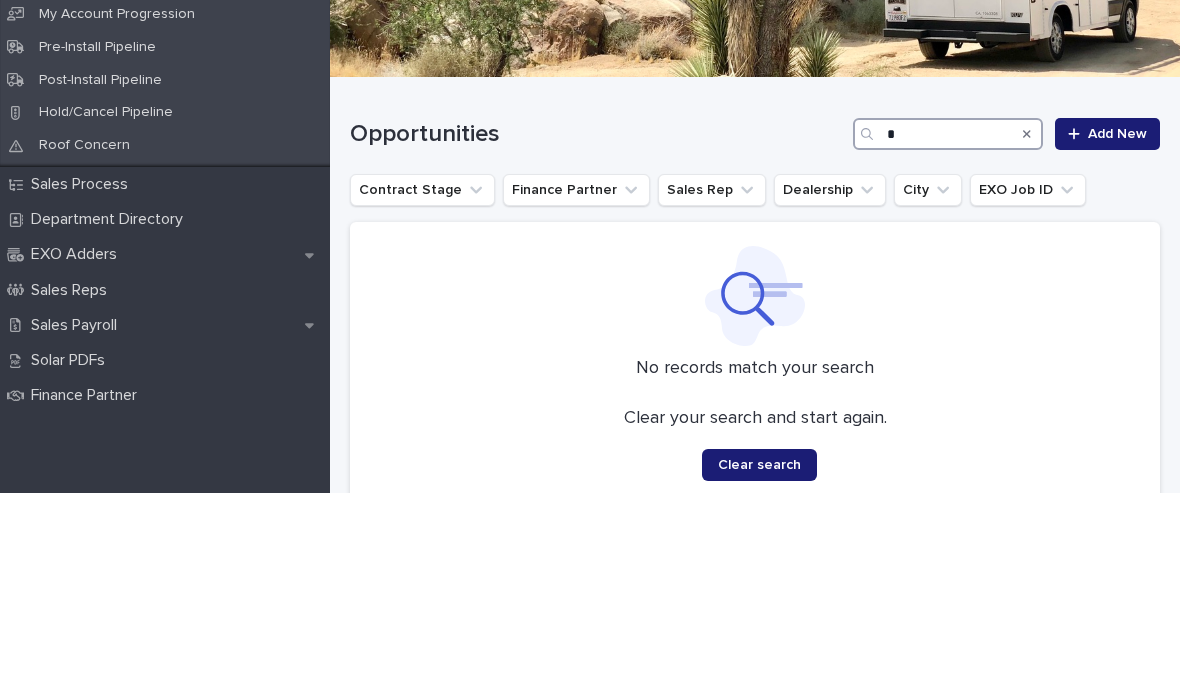 type 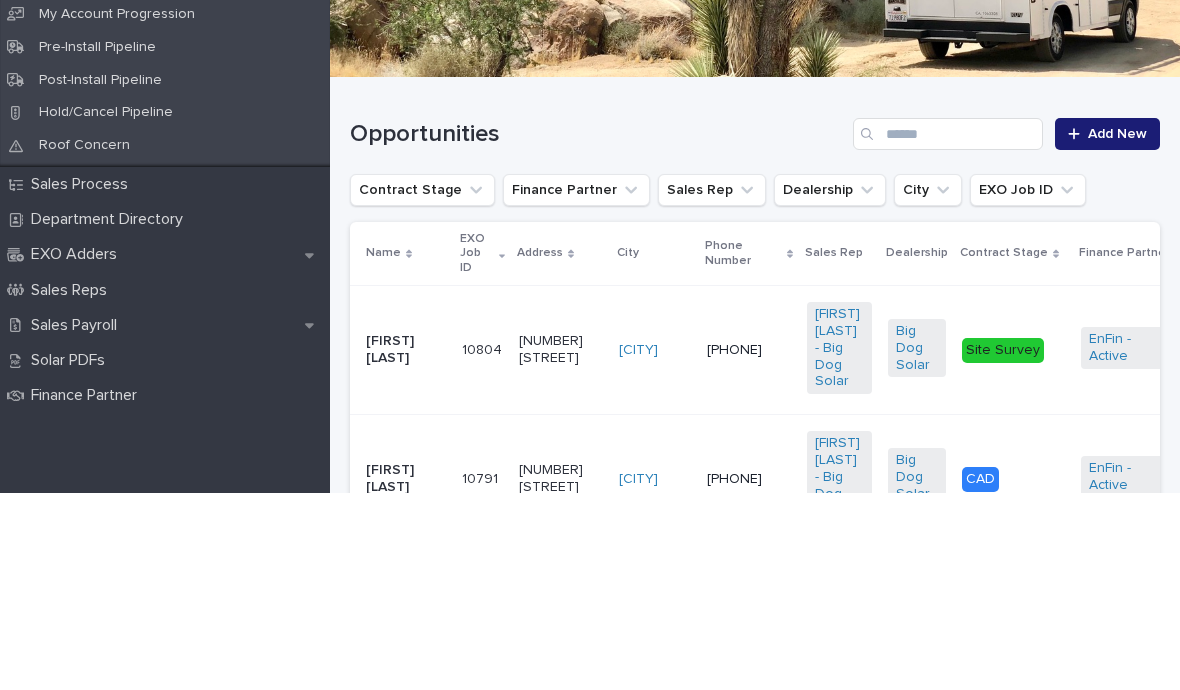 scroll, scrollTop: 113, scrollLeft: 0, axis: vertical 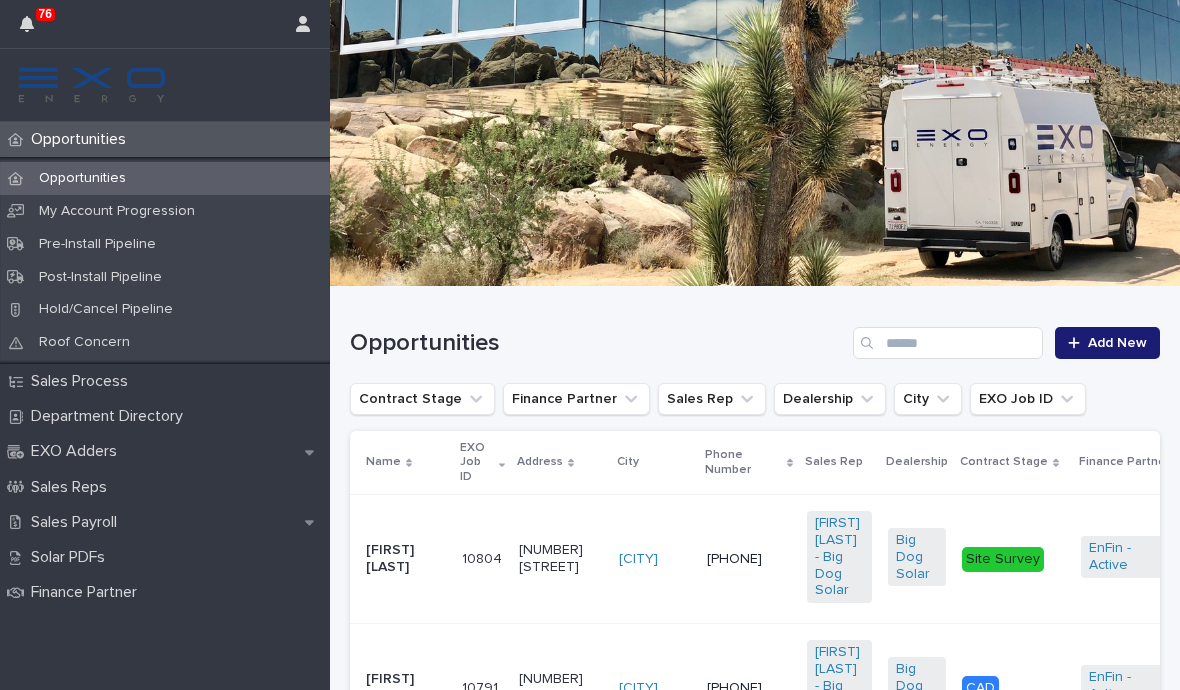 click on "Sales Payroll" at bounding box center (78, 522) 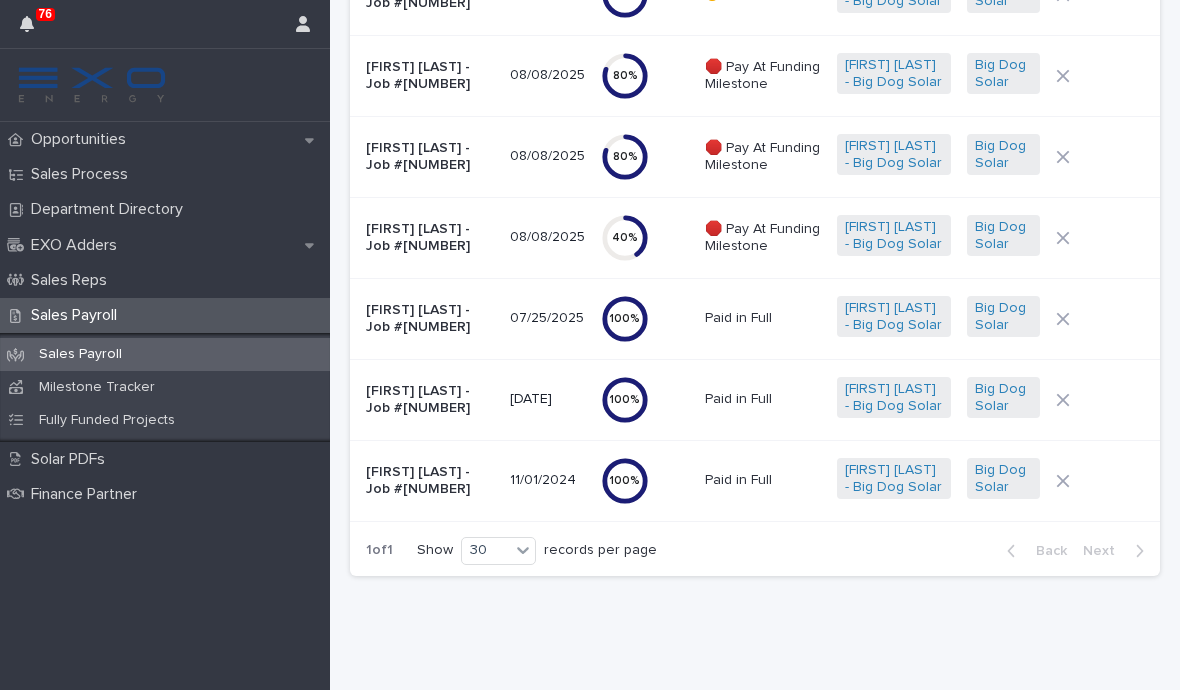 scroll, scrollTop: 239, scrollLeft: 0, axis: vertical 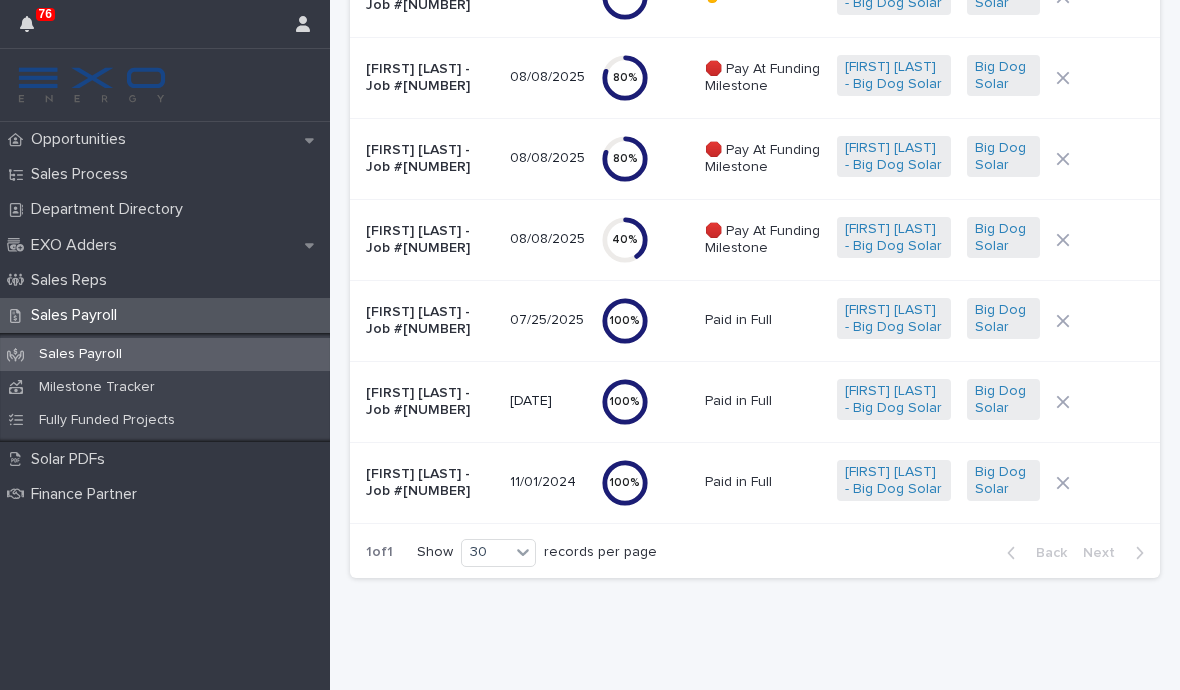 click on "Sales Reps" at bounding box center [73, 280] 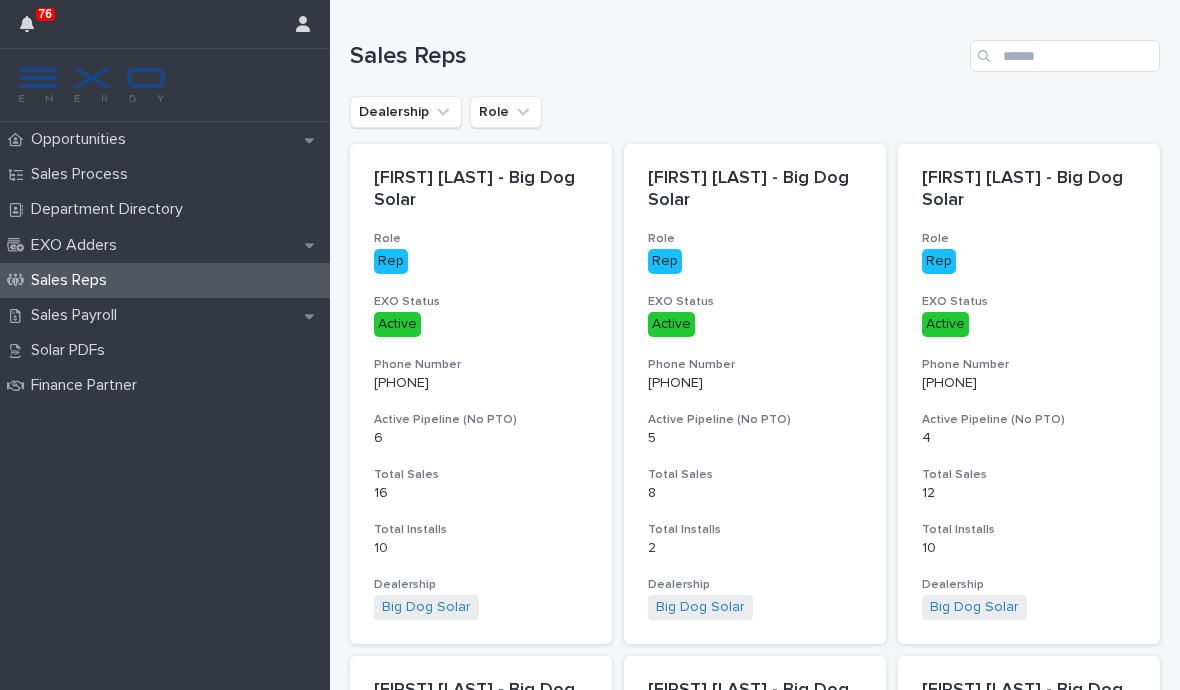 scroll, scrollTop: 0, scrollLeft: 0, axis: both 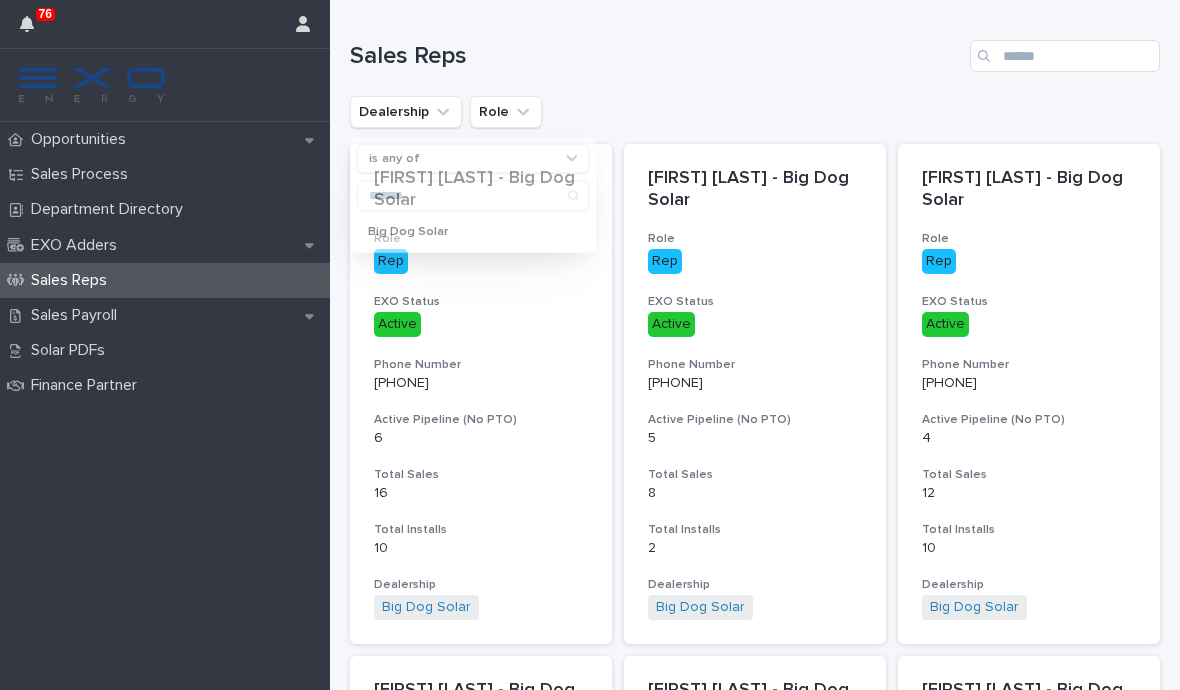 click on "Sales Reps" at bounding box center [656, 56] 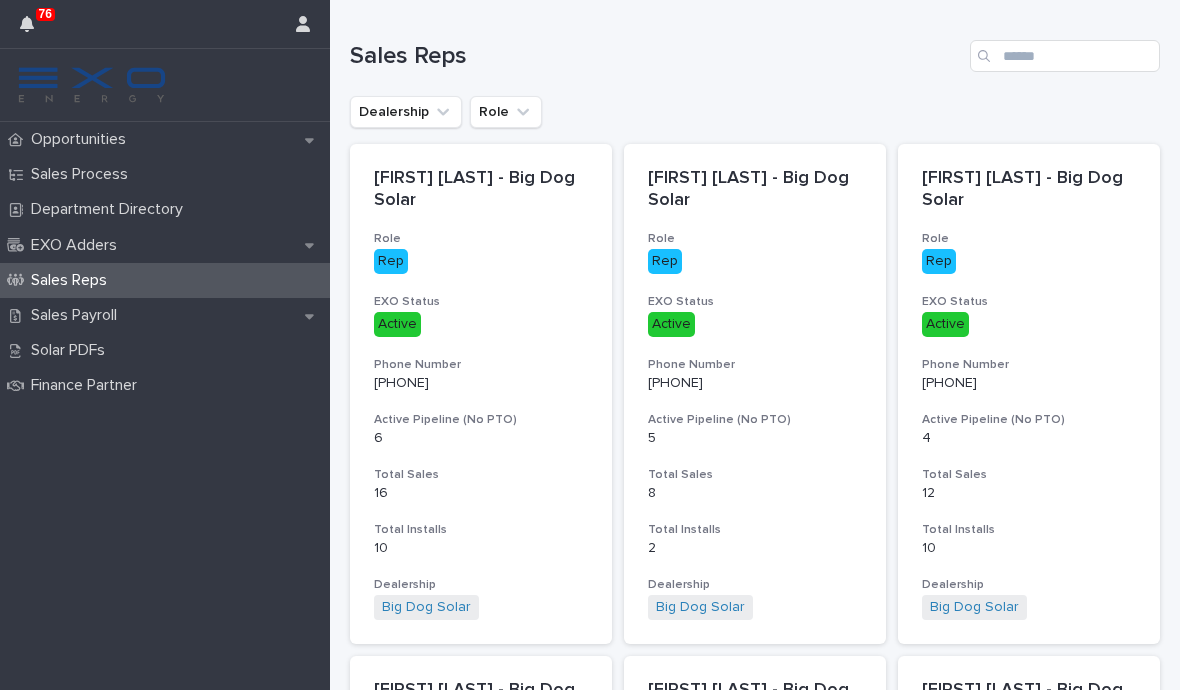 click 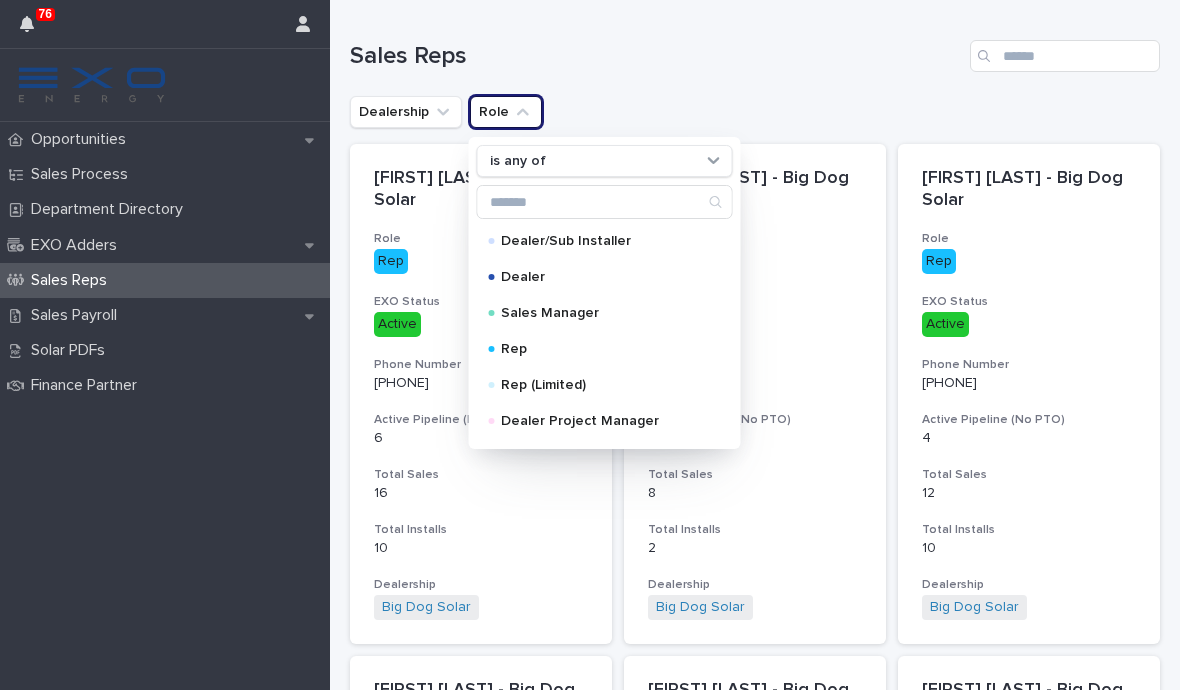 click on "Total Installs" at bounding box center (481, 530) 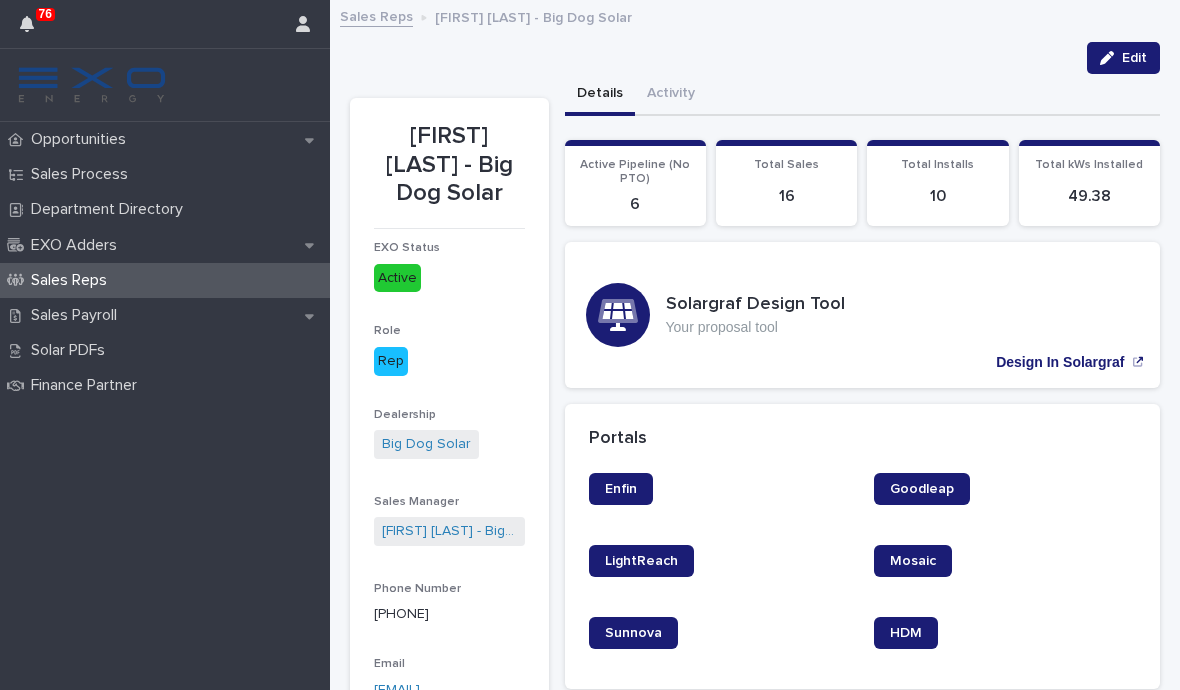 click on "EXO Adders" at bounding box center [165, 245] 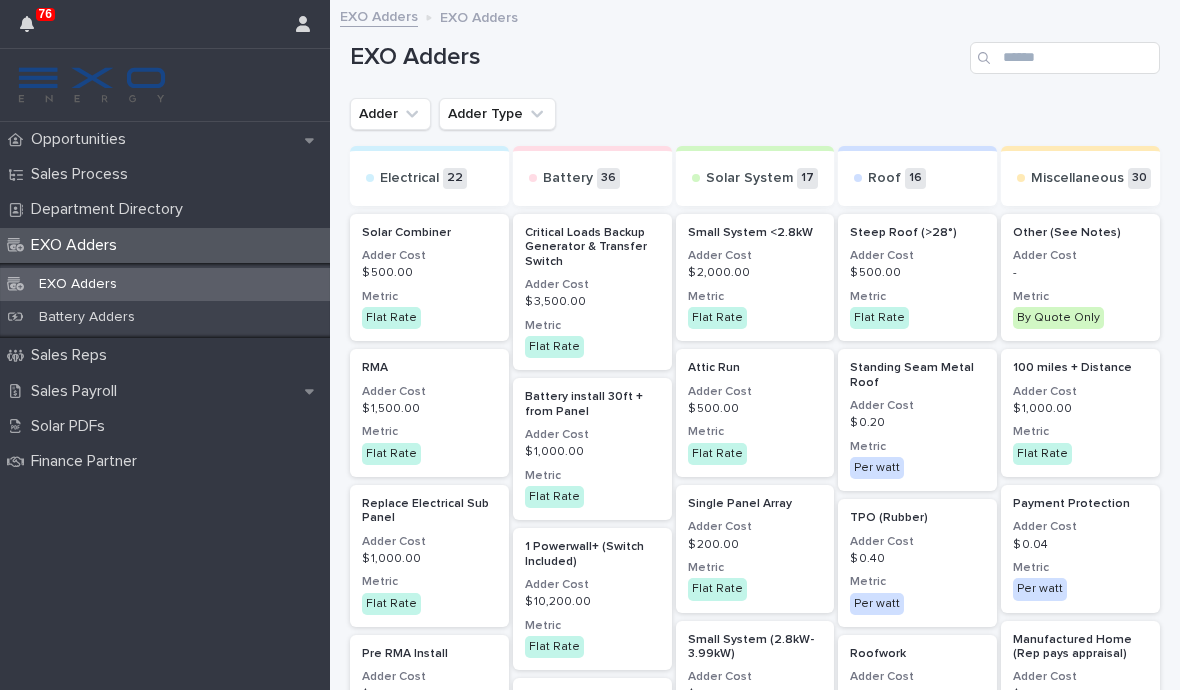 click on "Department Directory" at bounding box center [111, 209] 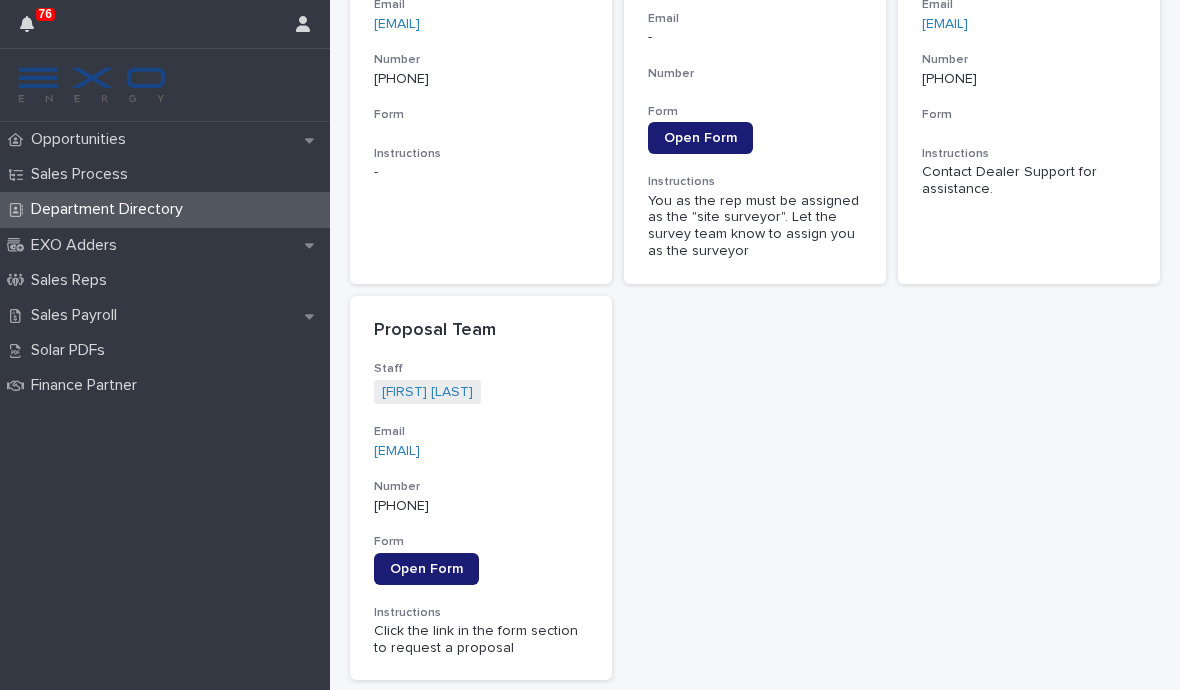 scroll, scrollTop: 1899, scrollLeft: 0, axis: vertical 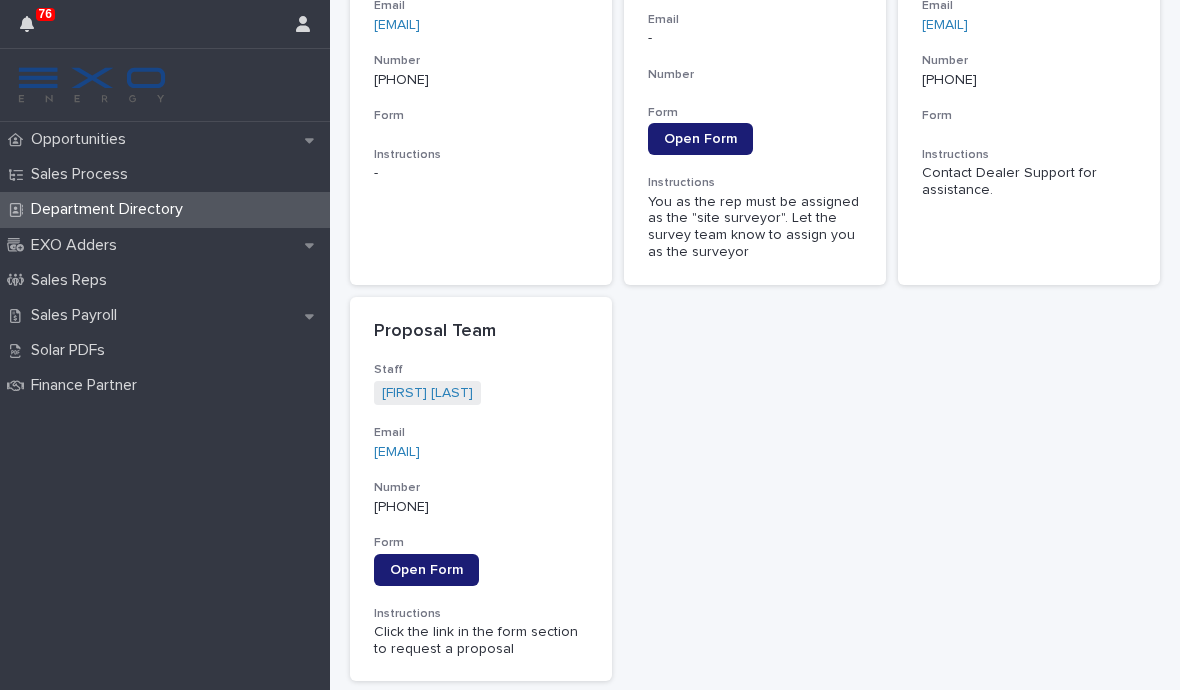 click on "Sales Reps" at bounding box center [73, 280] 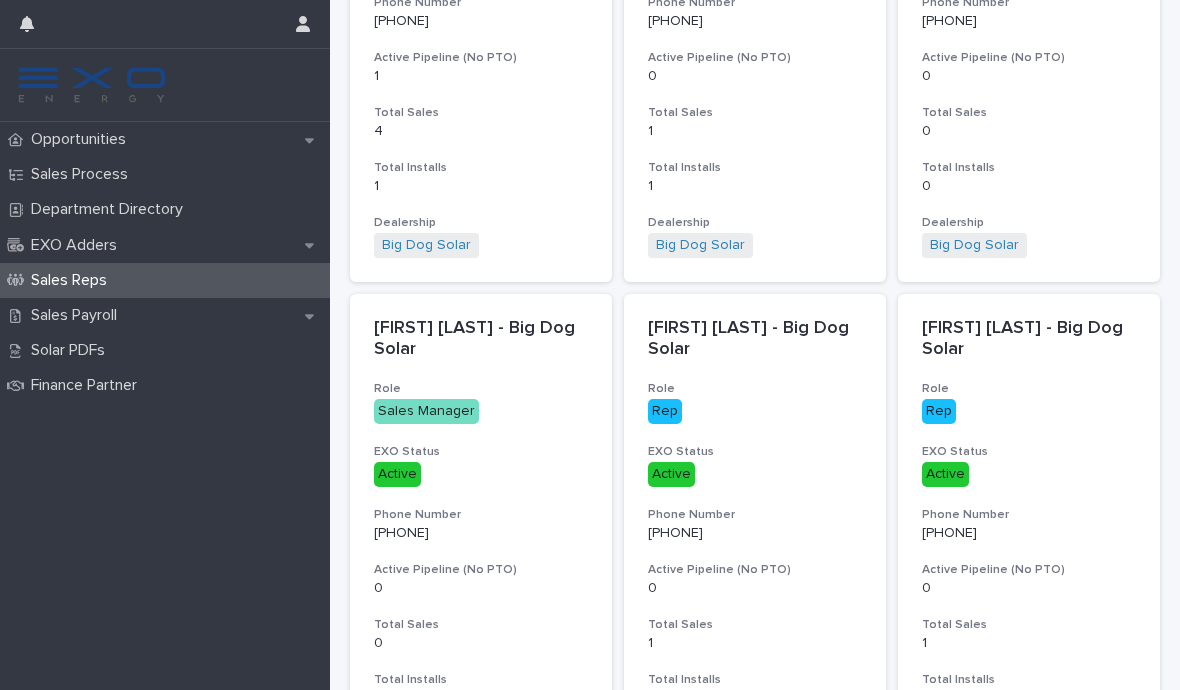 scroll, scrollTop: 0, scrollLeft: 0, axis: both 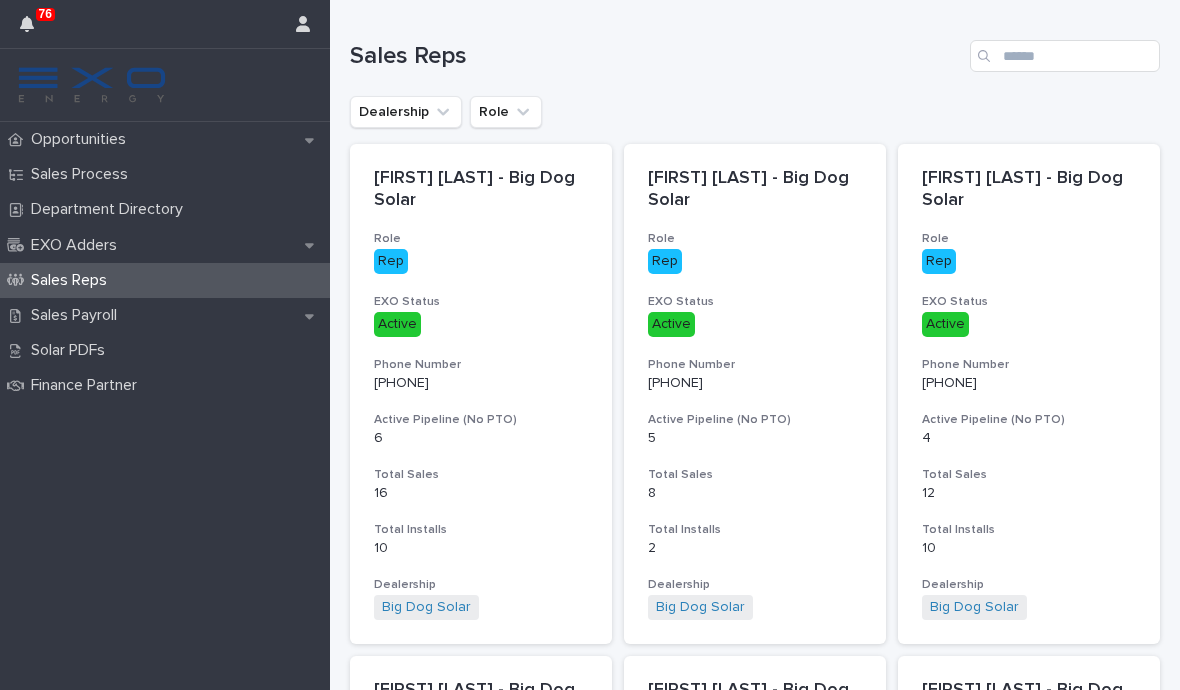 click on "Dealership" at bounding box center (406, 112) 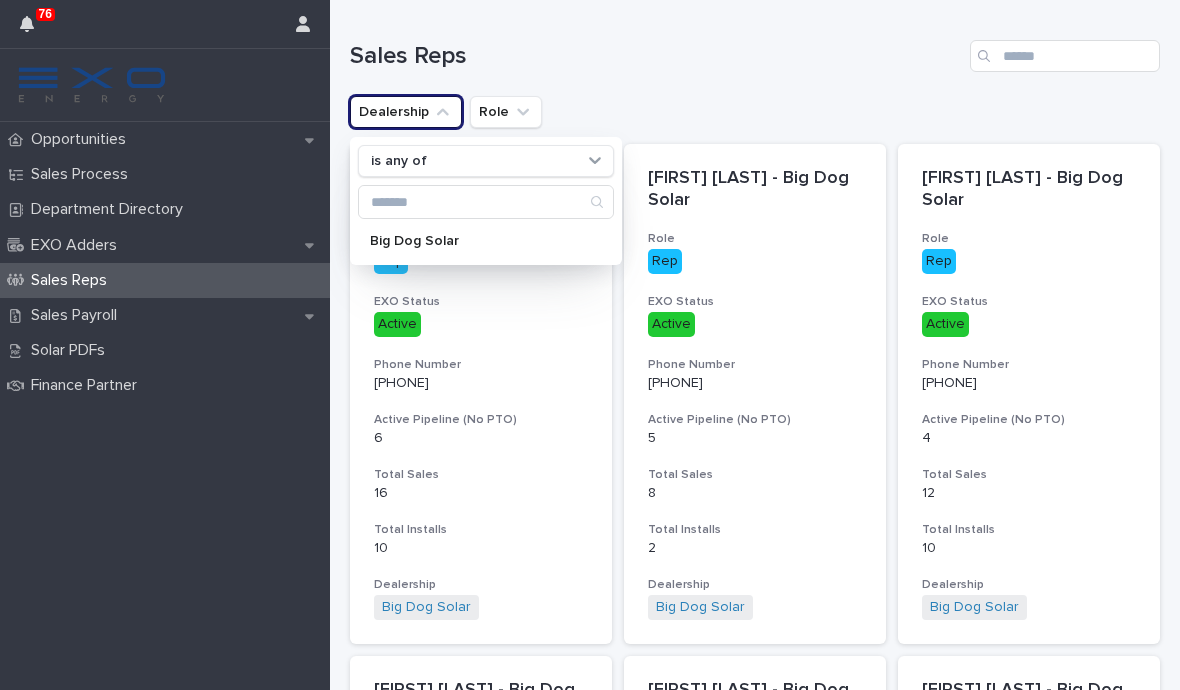 click on "Big Dog Solar" at bounding box center (486, 241) 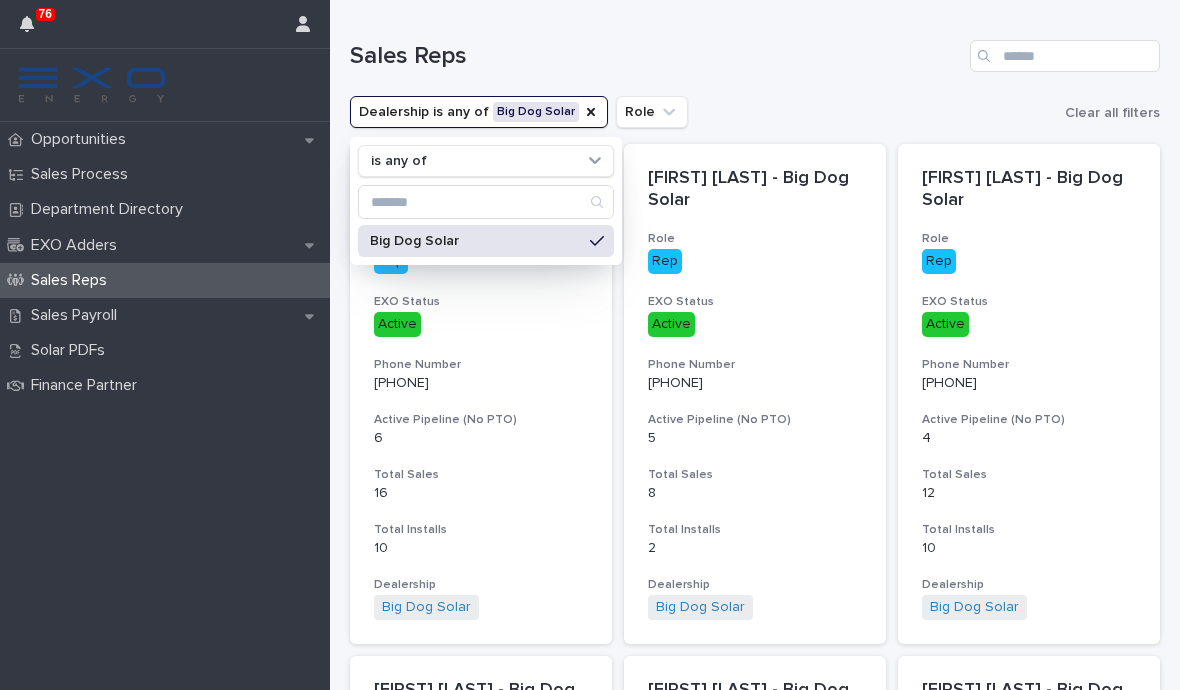 click on "Sales Reps" at bounding box center (755, 48) 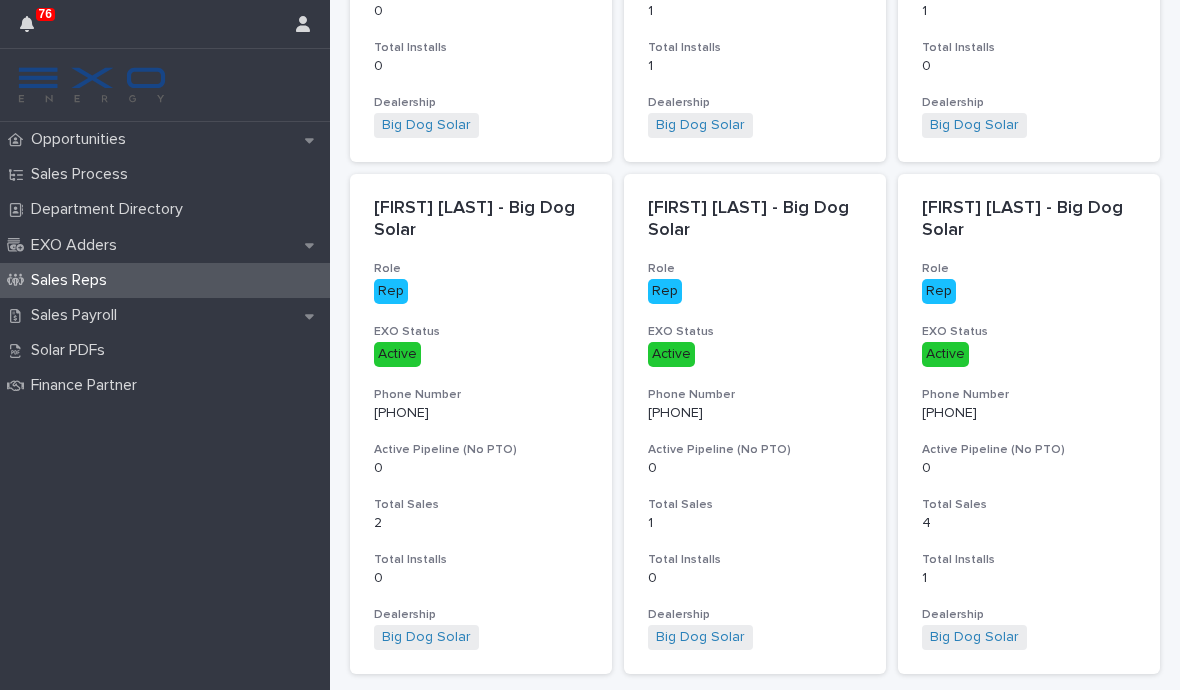 scroll, scrollTop: 2530, scrollLeft: 0, axis: vertical 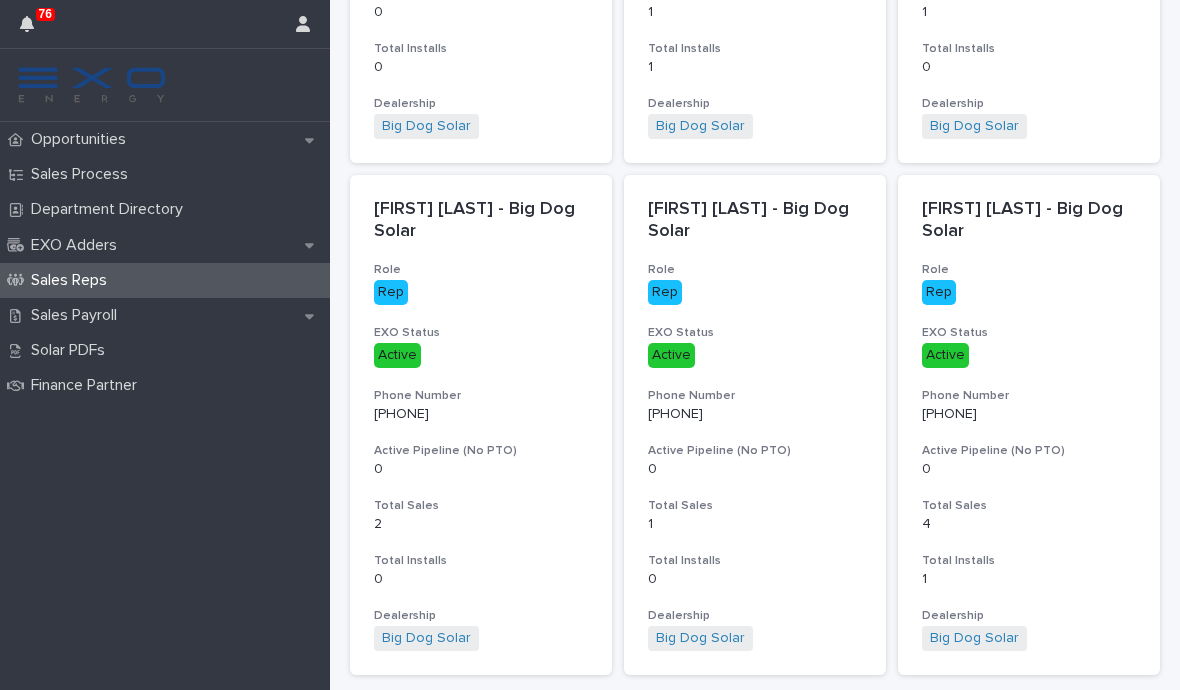 click on "Back Next" at bounding box center (1075, 700) 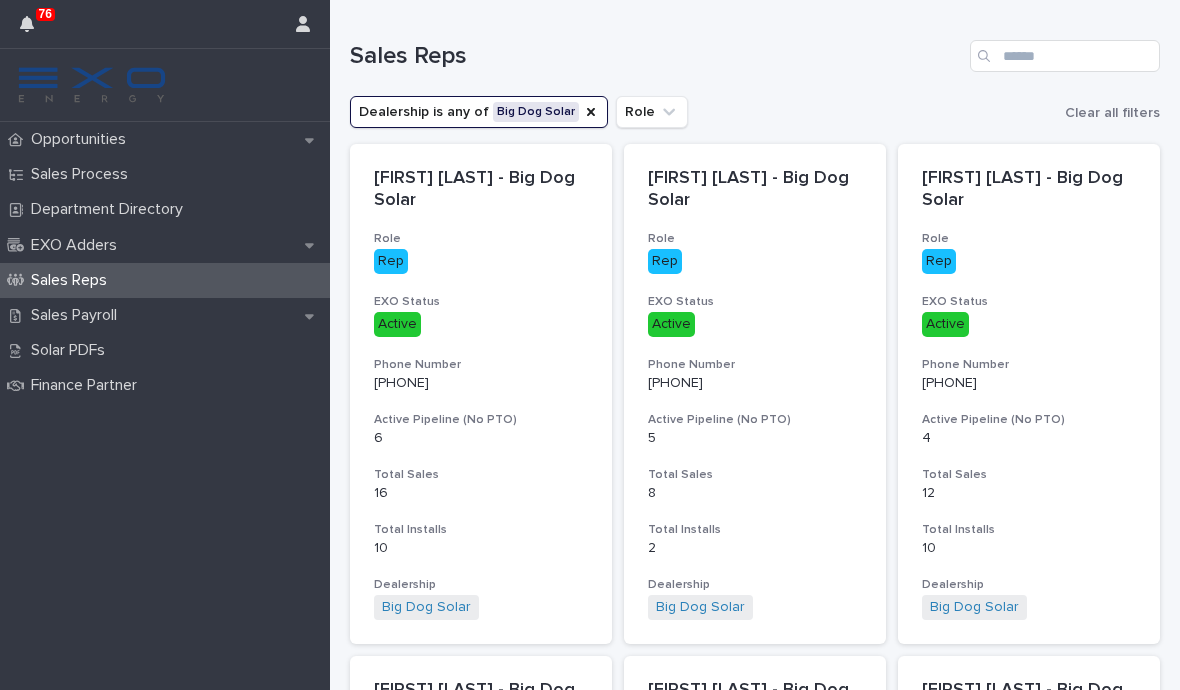 scroll, scrollTop: 0, scrollLeft: 0, axis: both 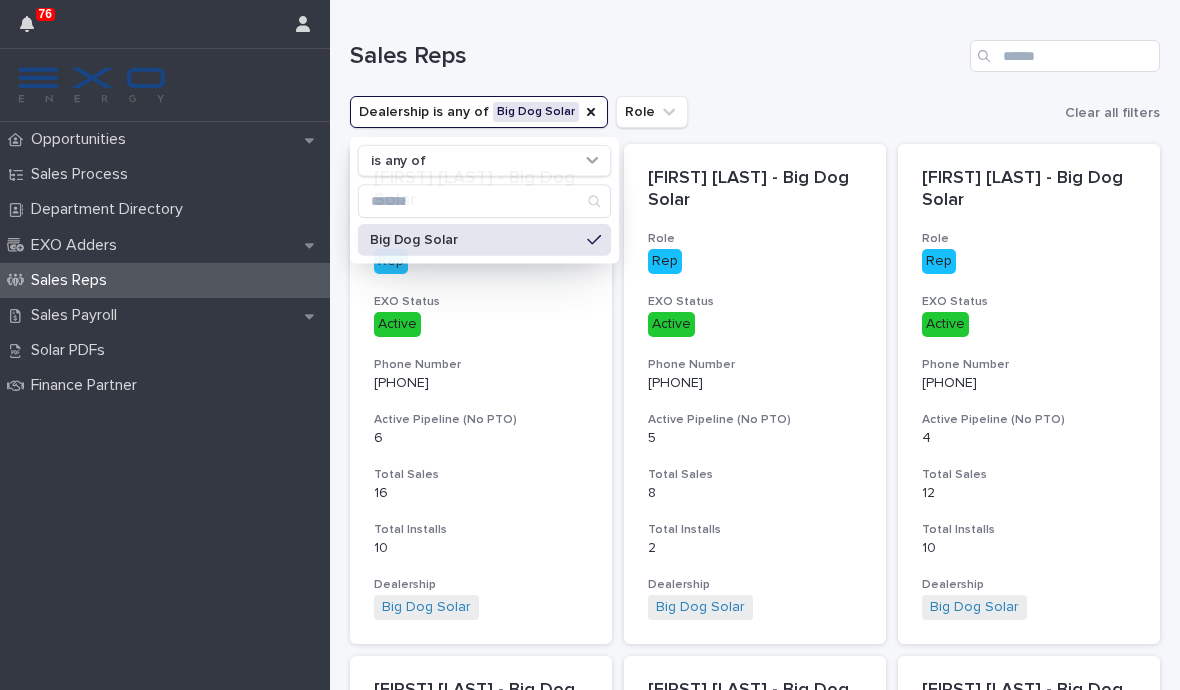 click on "Sales Reps" at bounding box center (656, 56) 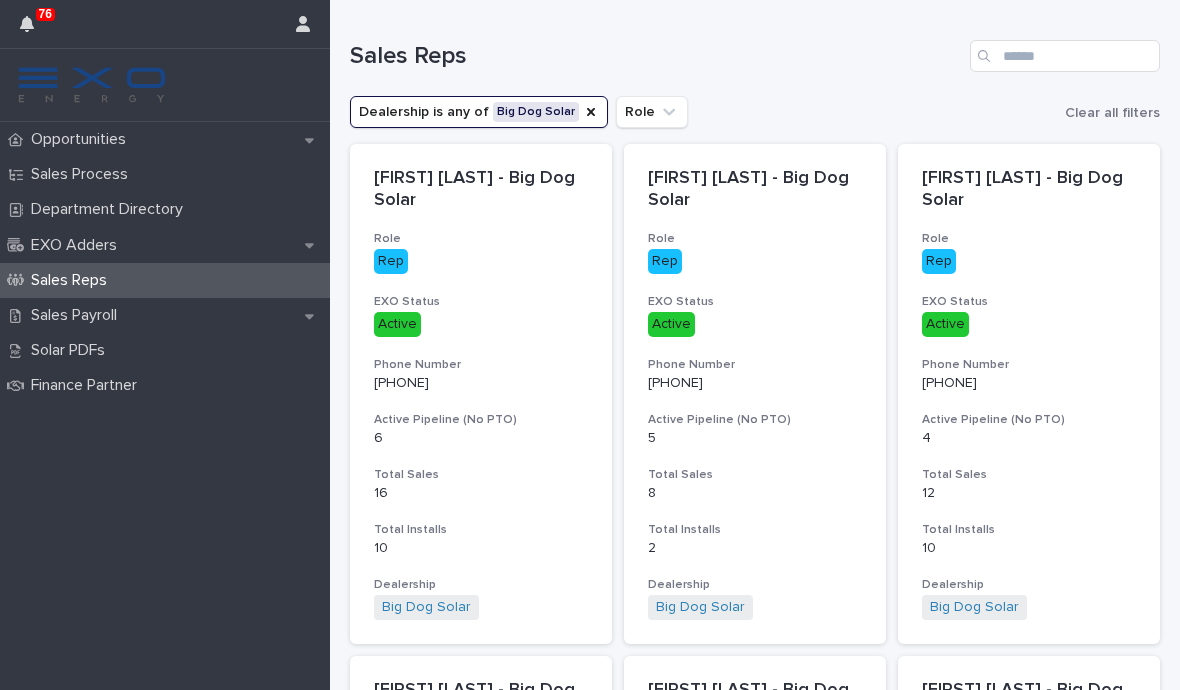 click 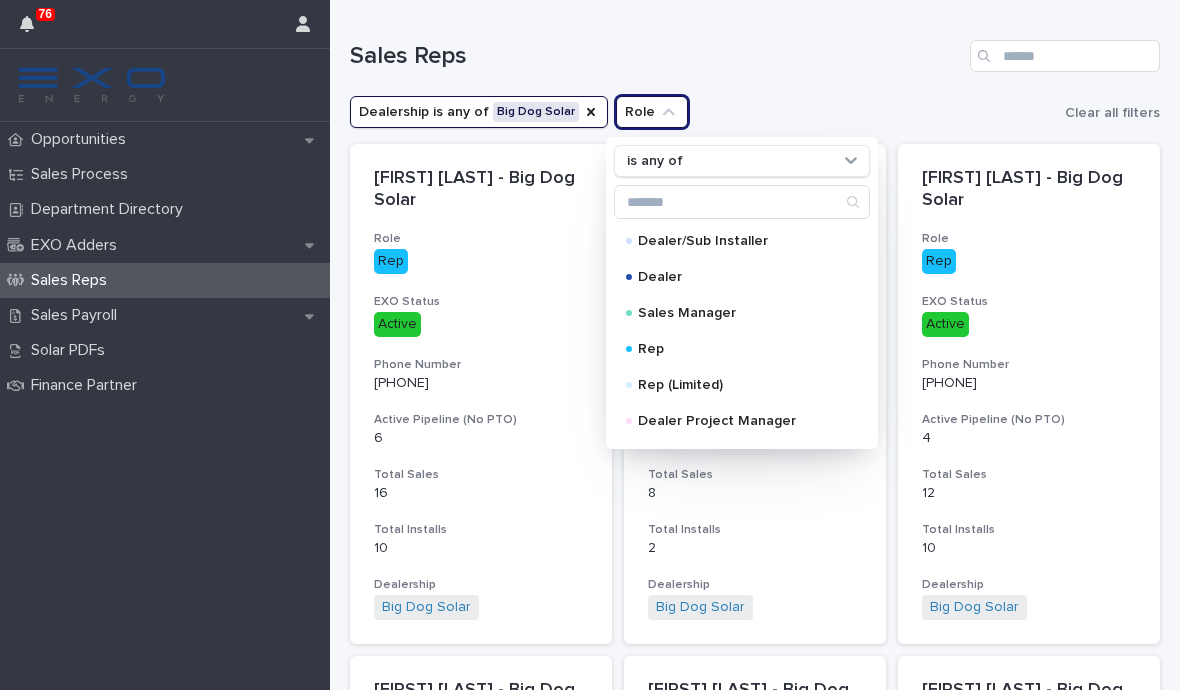 click on "Sales Manager" at bounding box center (738, 313) 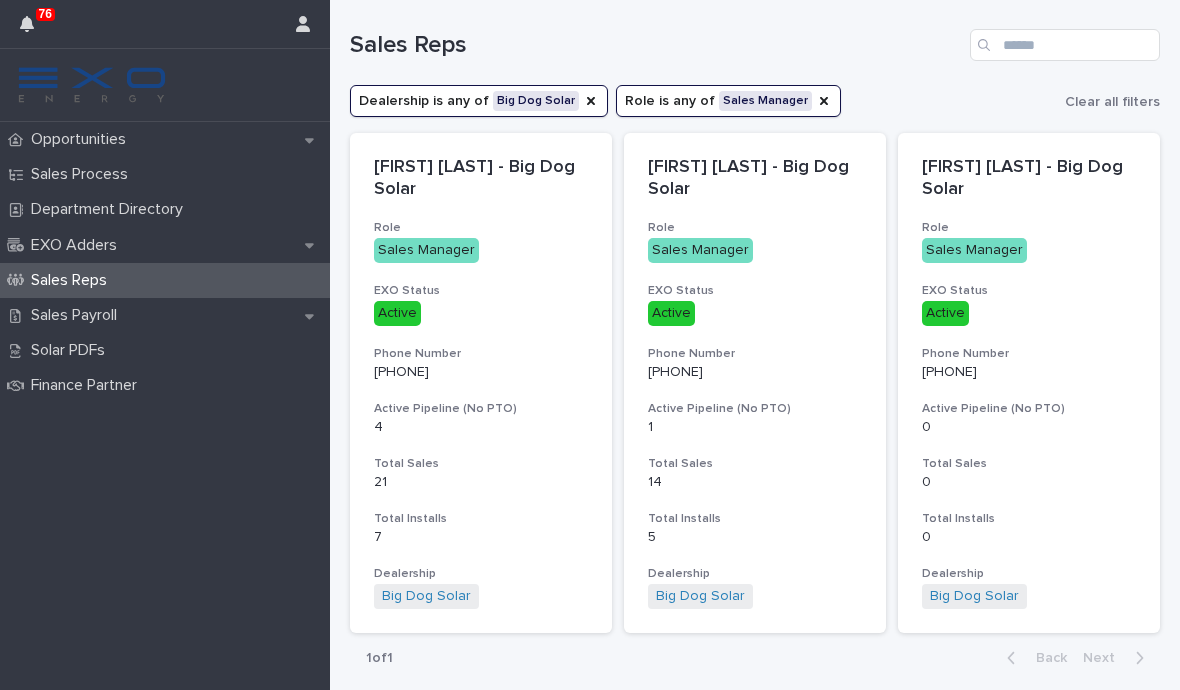 scroll, scrollTop: 10, scrollLeft: 0, axis: vertical 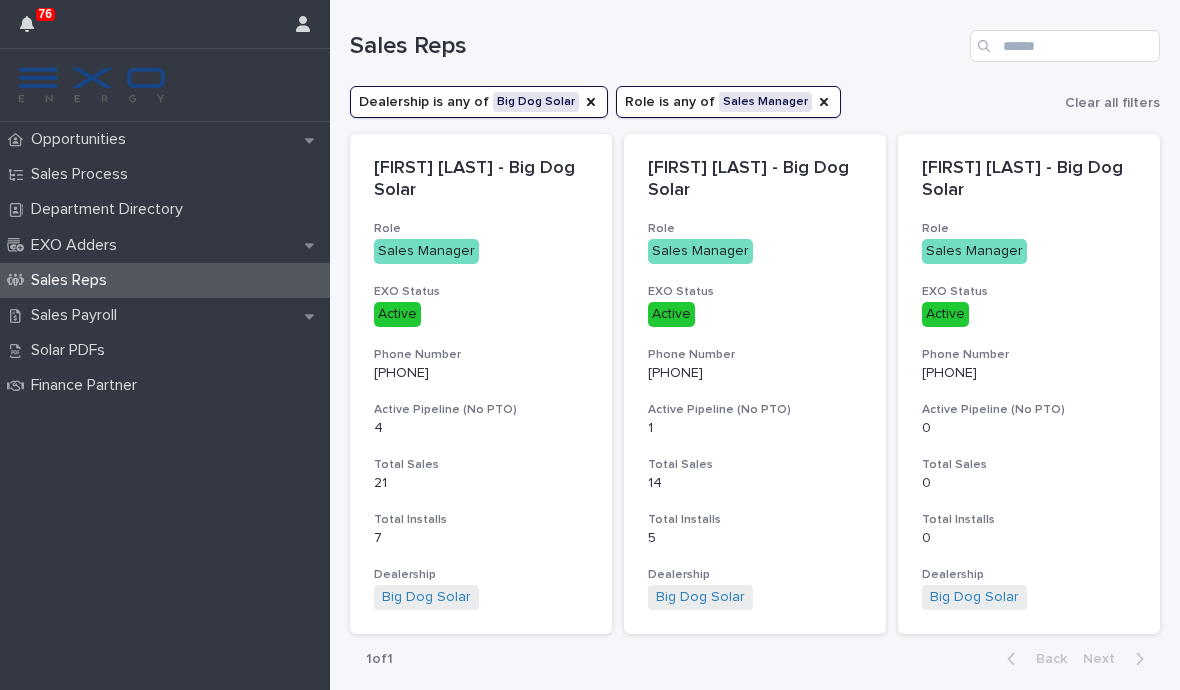 click at bounding box center (824, 102) 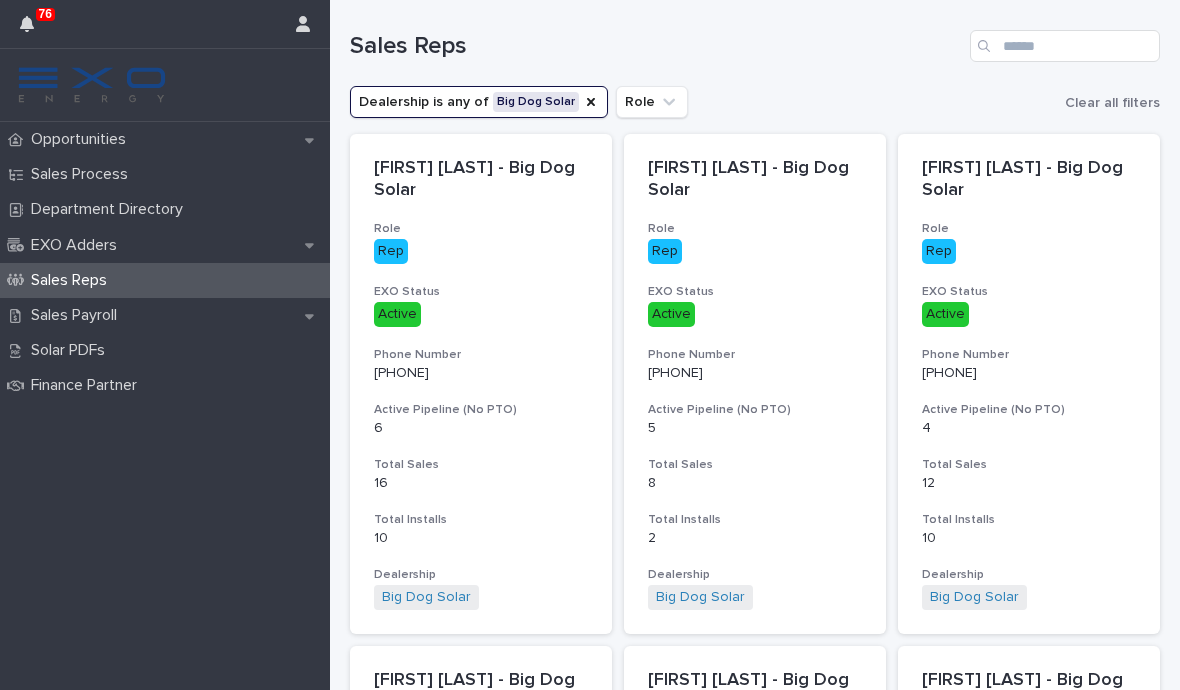 click 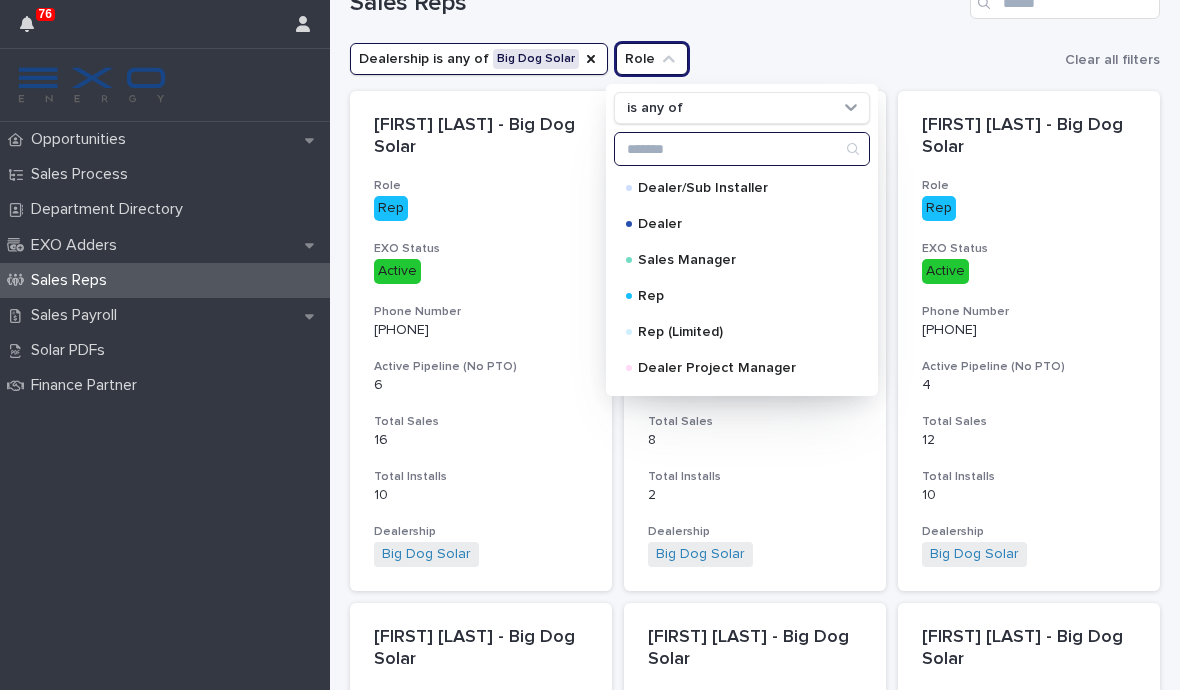 scroll, scrollTop: 51, scrollLeft: 0, axis: vertical 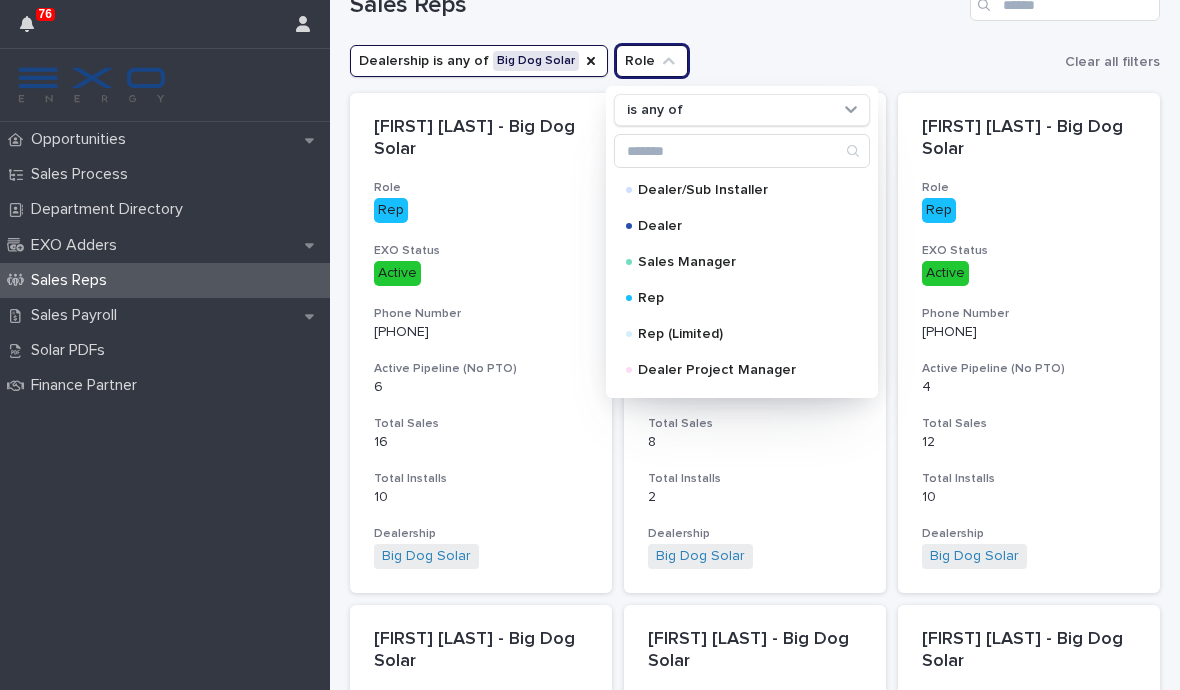 click on "Dealer" at bounding box center (738, 226) 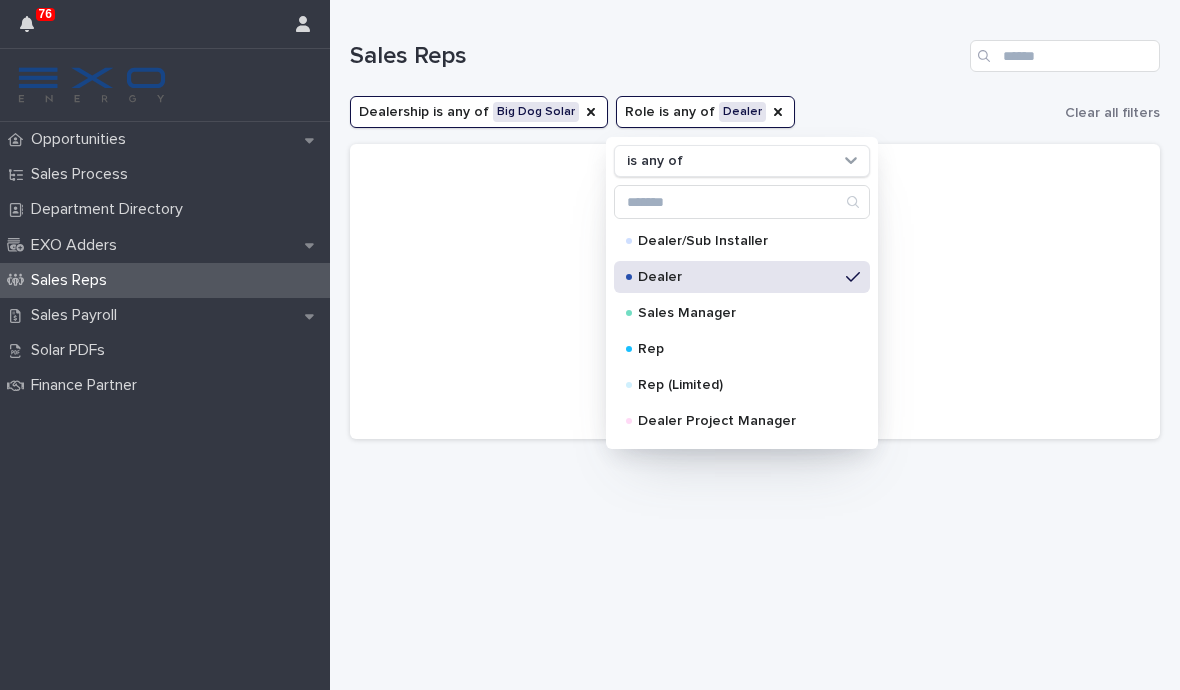 scroll, scrollTop: 0, scrollLeft: 0, axis: both 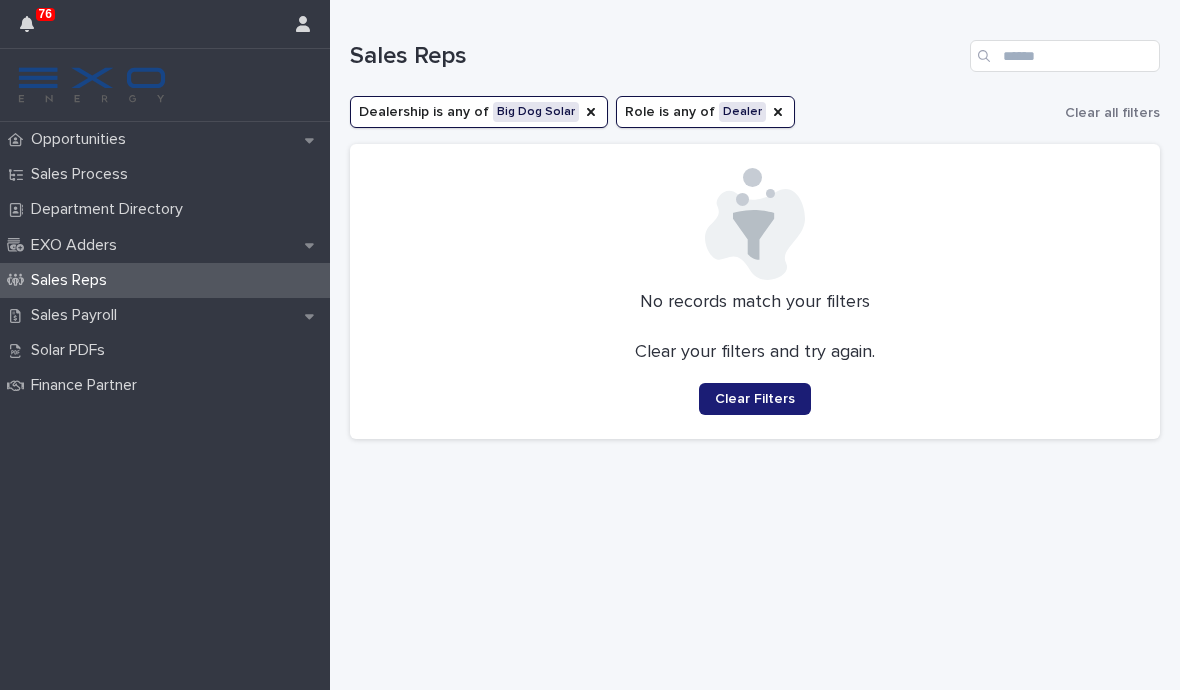 click 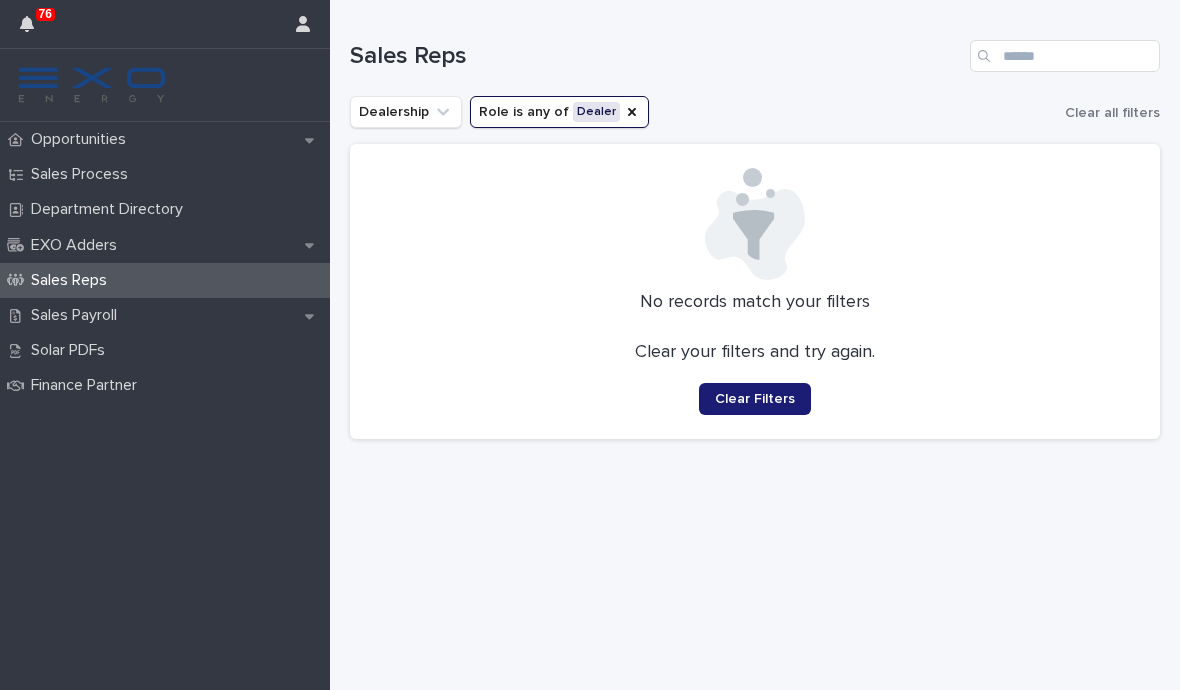 click on "Dealership Role is any of Dealer Clear all filters" at bounding box center (755, 112) 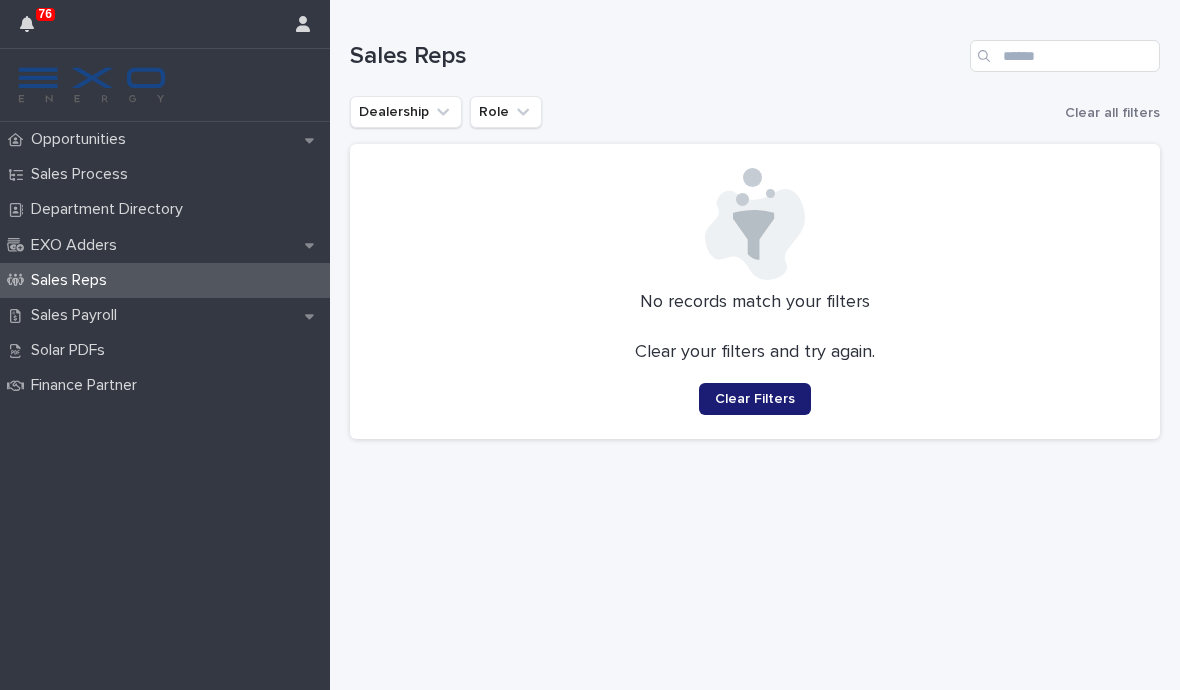 click on "Dealership Role Clear all filters" at bounding box center [755, 112] 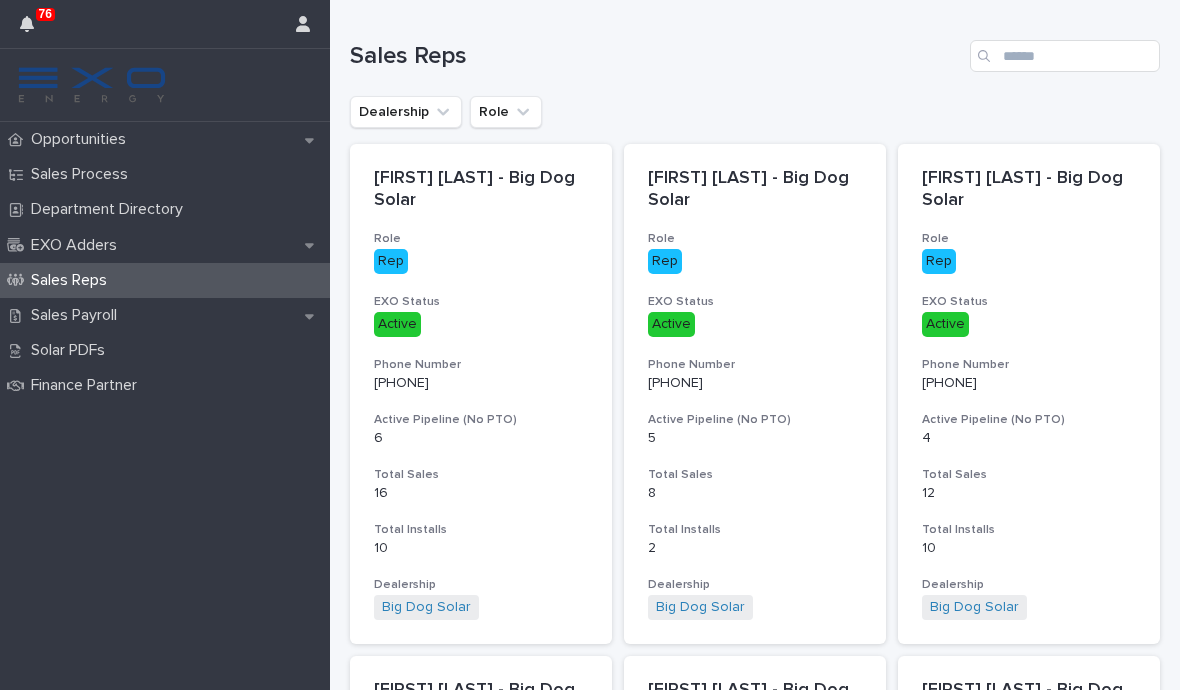 scroll, scrollTop: 0, scrollLeft: 0, axis: both 